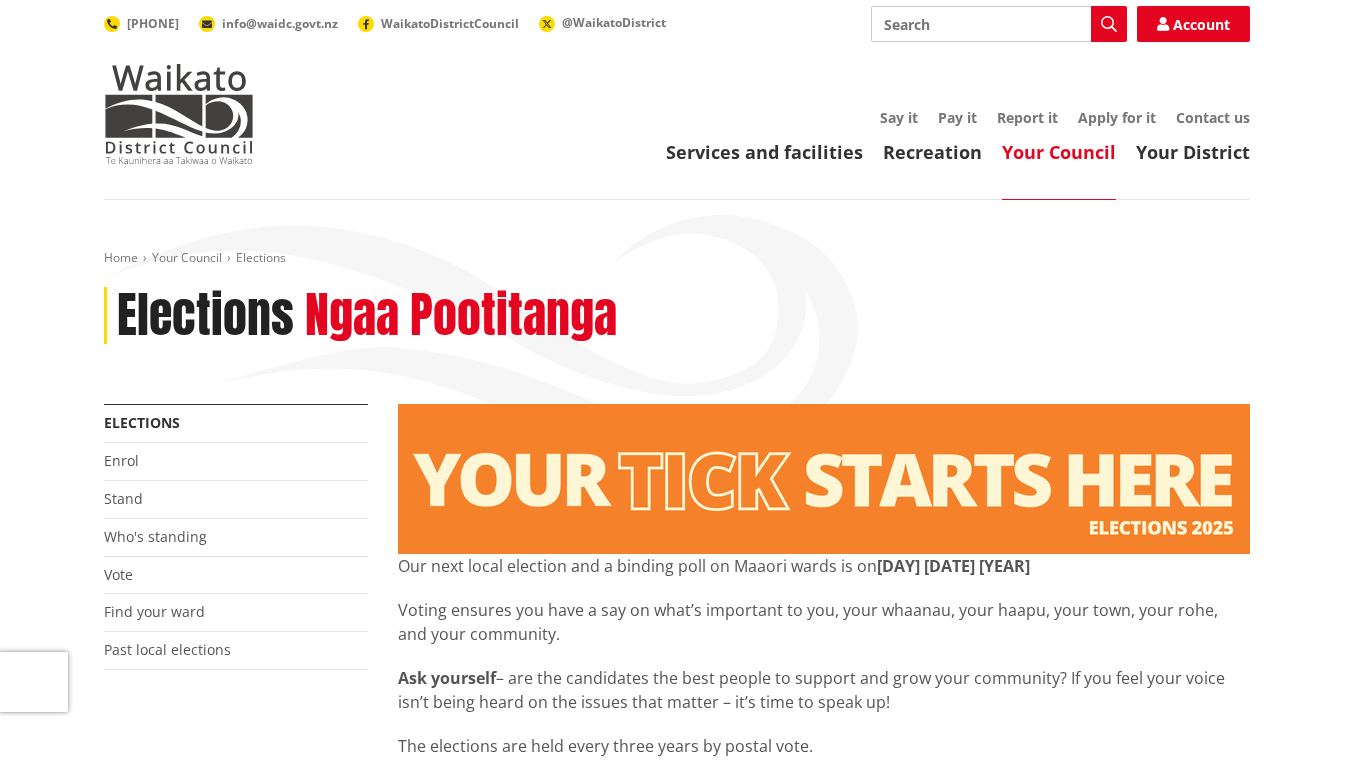 scroll, scrollTop: 0, scrollLeft: 0, axis: both 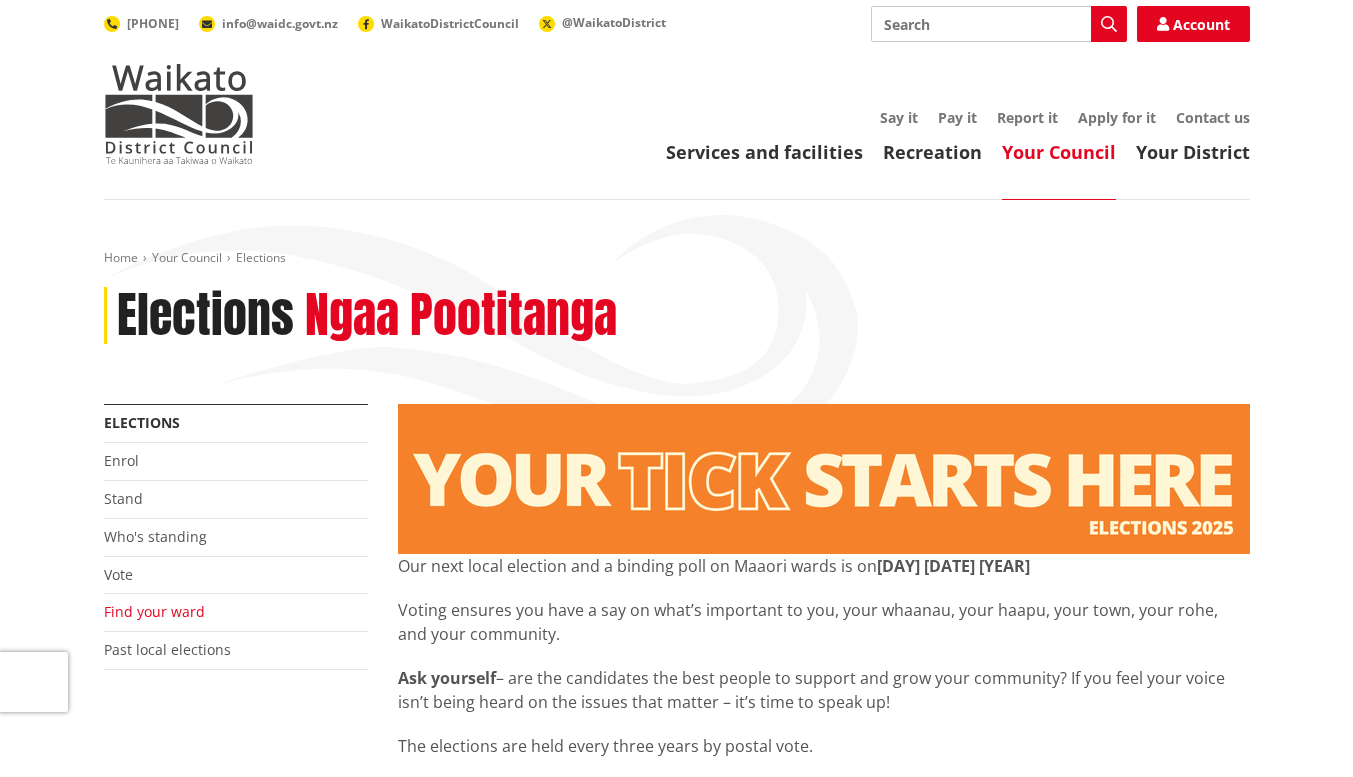 click on "Find your ward" at bounding box center (154, 611) 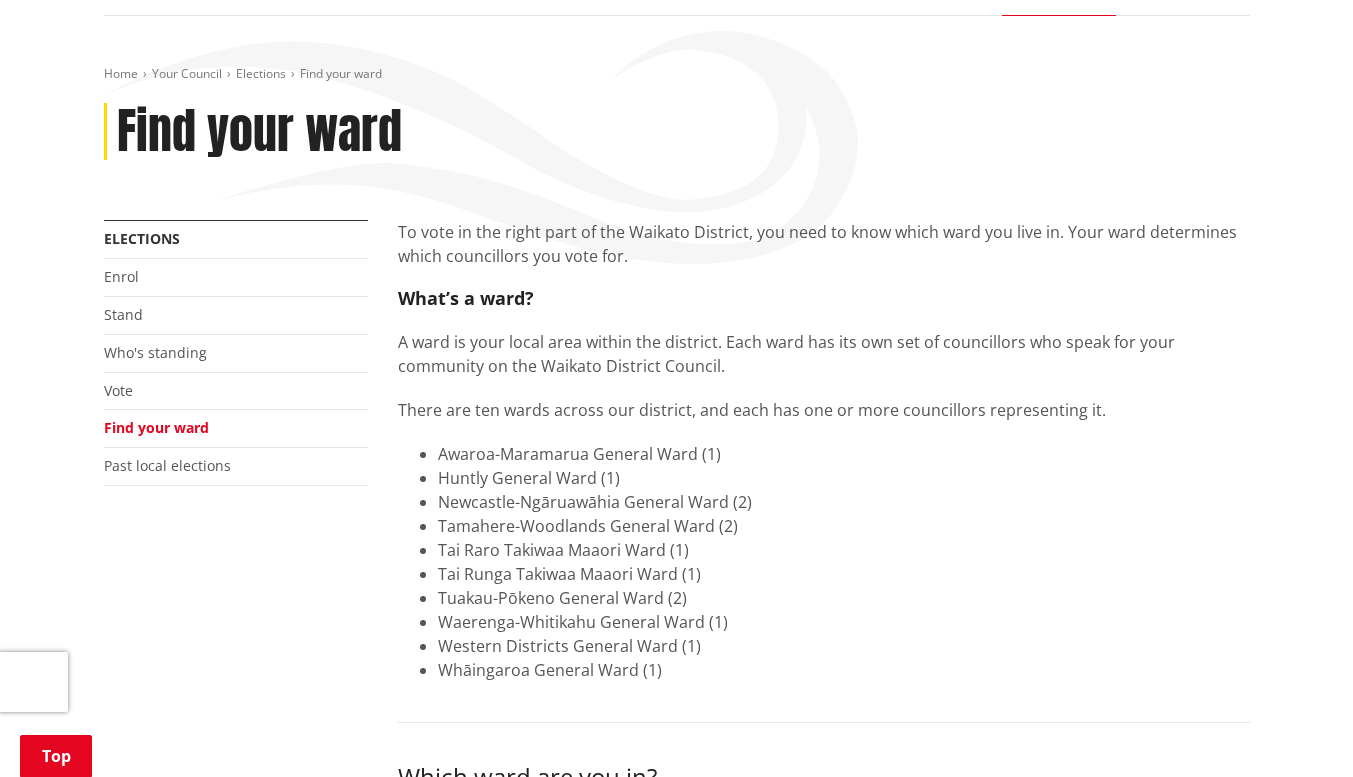 scroll, scrollTop: 0, scrollLeft: 0, axis: both 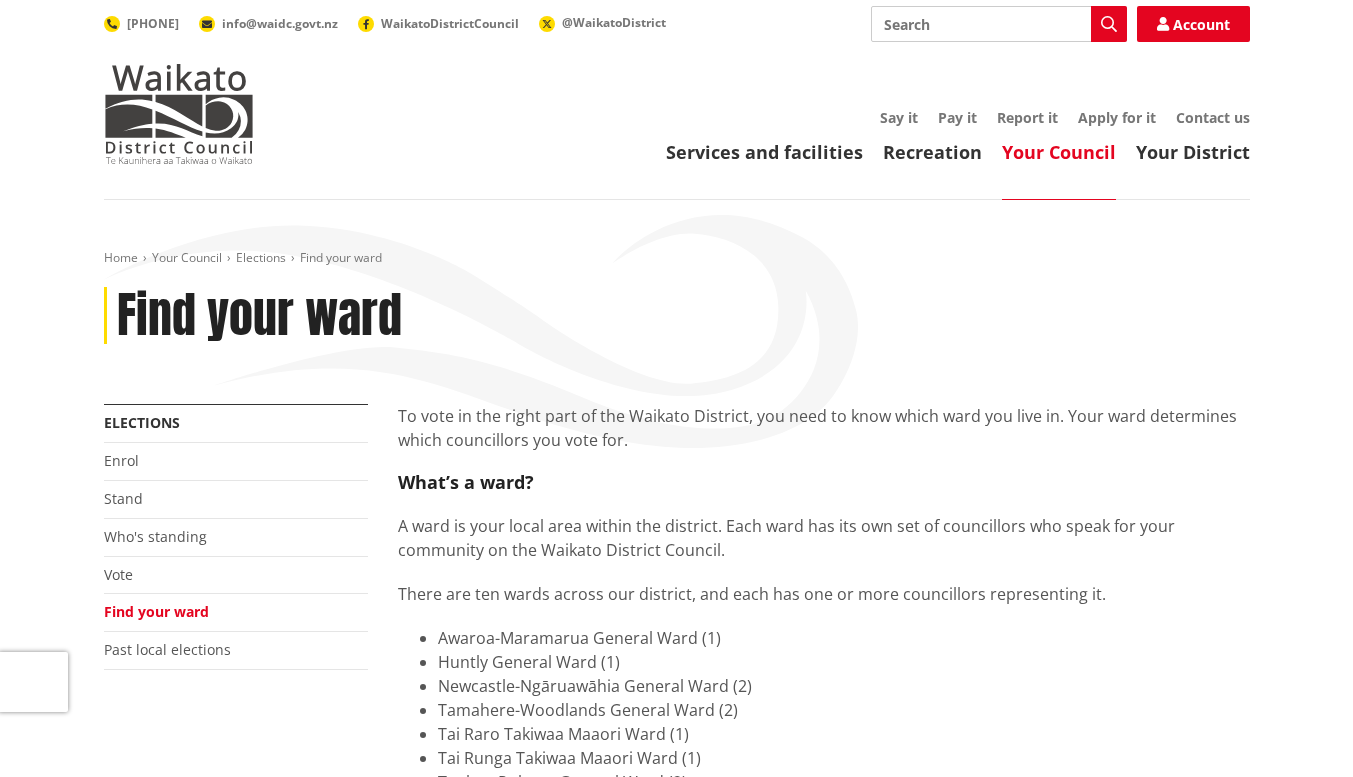 click on "Search" at bounding box center [999, 24] 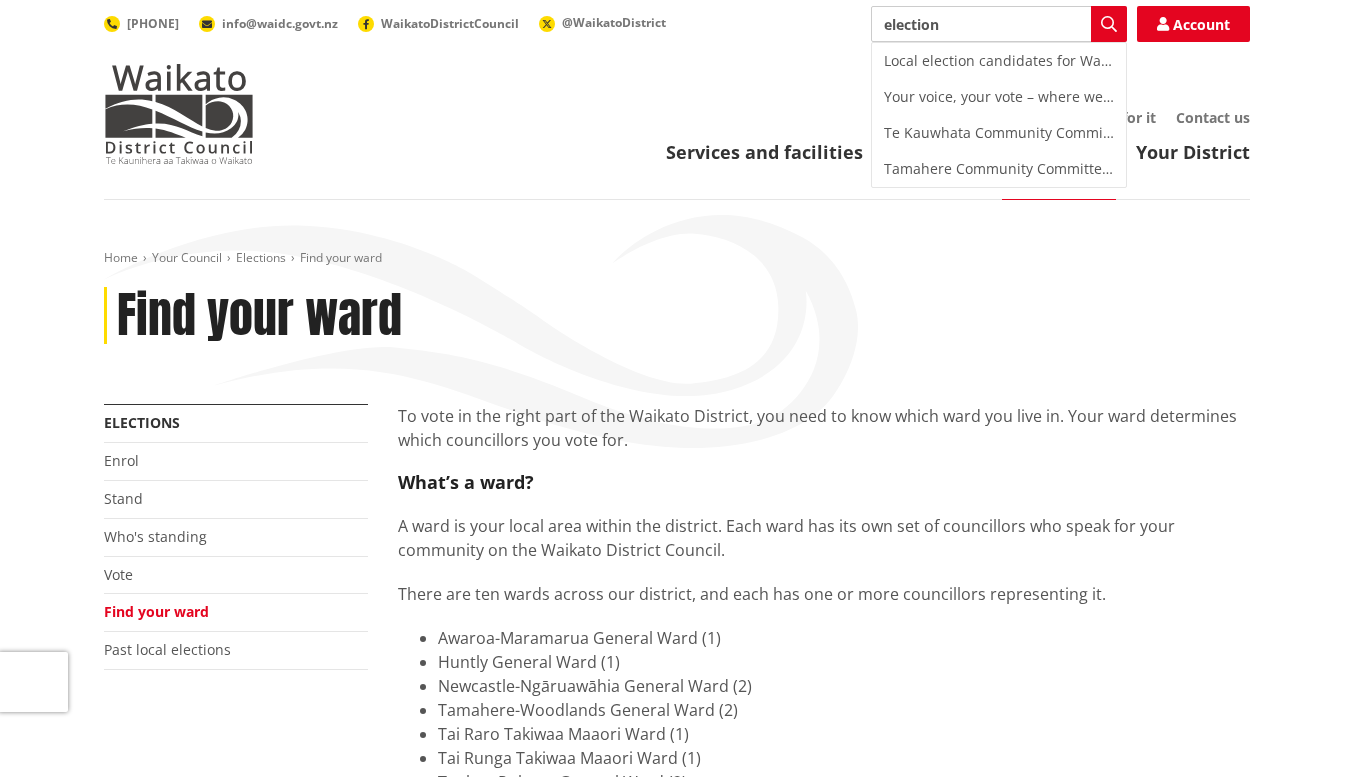 click on "election" at bounding box center [999, 24] 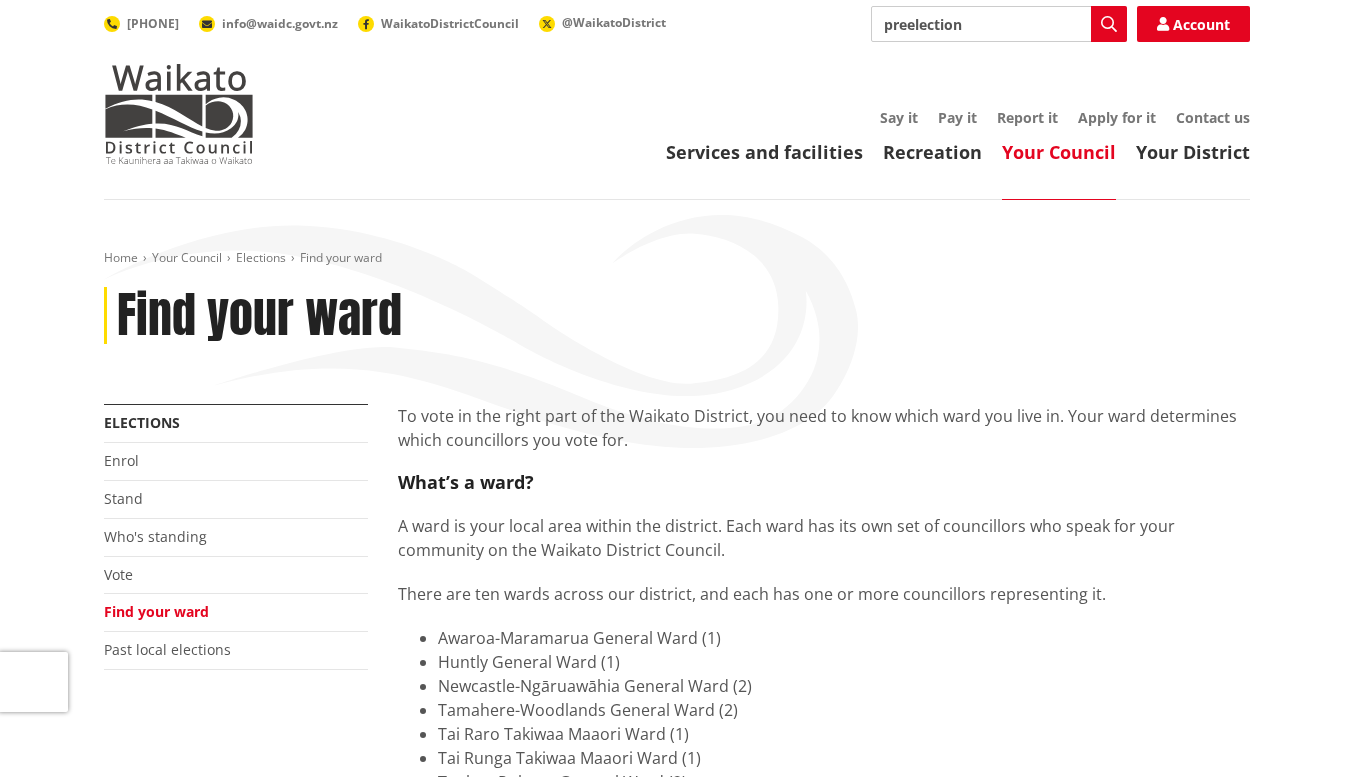 click on "preelection" at bounding box center [999, 24] 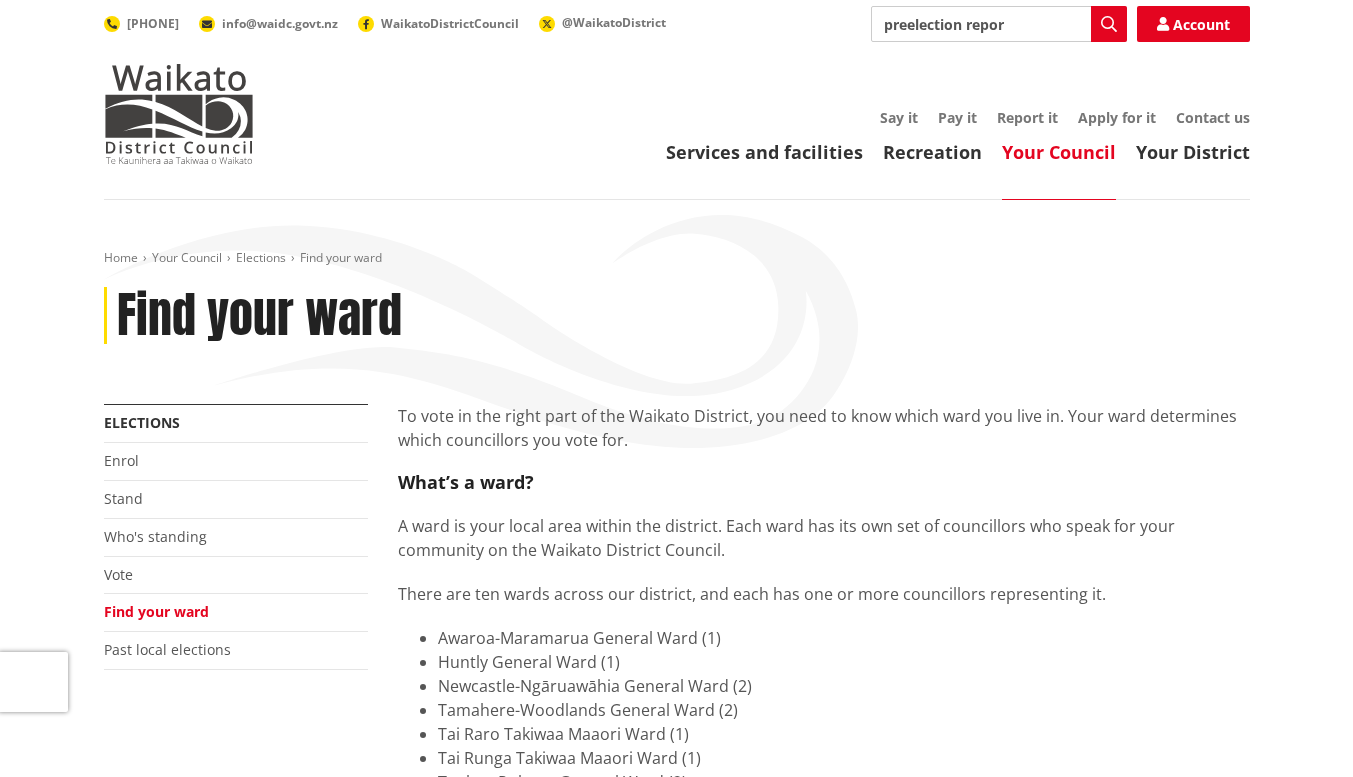 type on "preelection report" 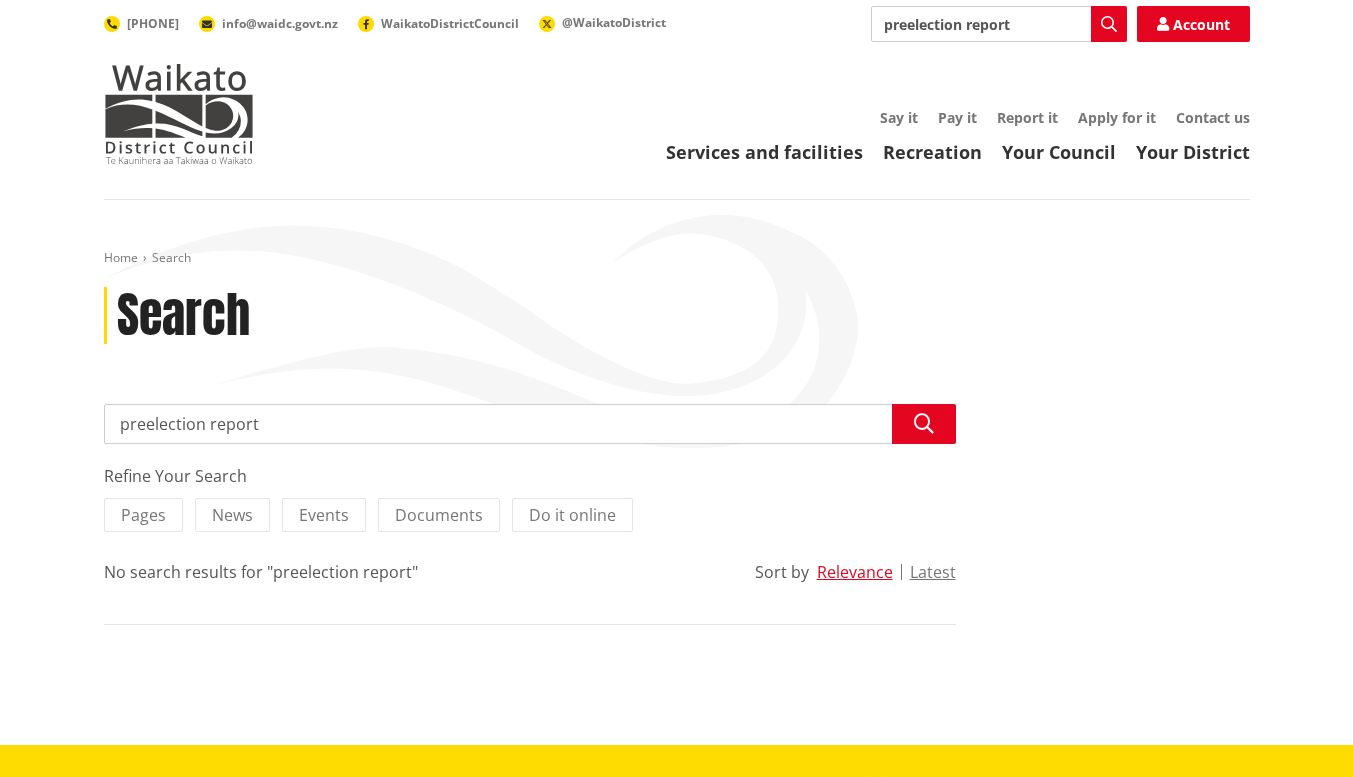scroll, scrollTop: 0, scrollLeft: 0, axis: both 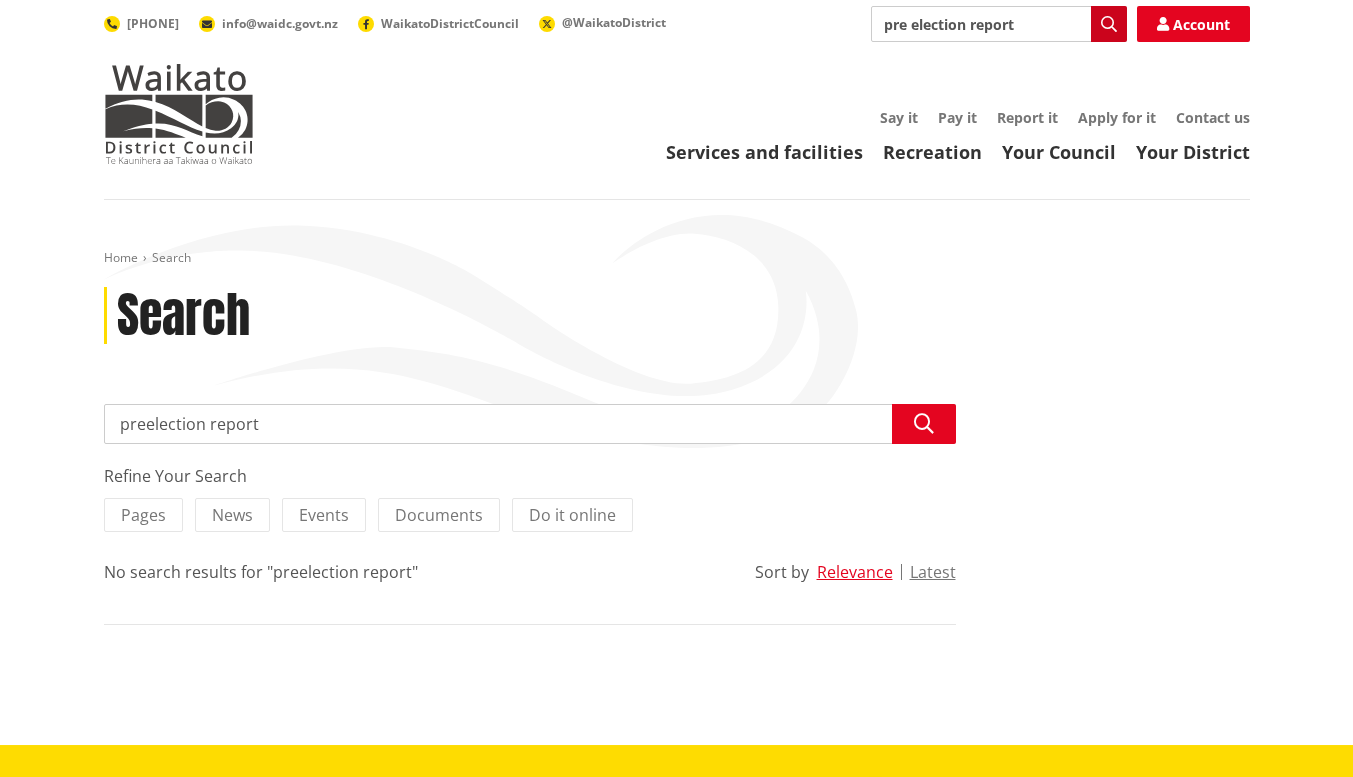 type on "pre election report" 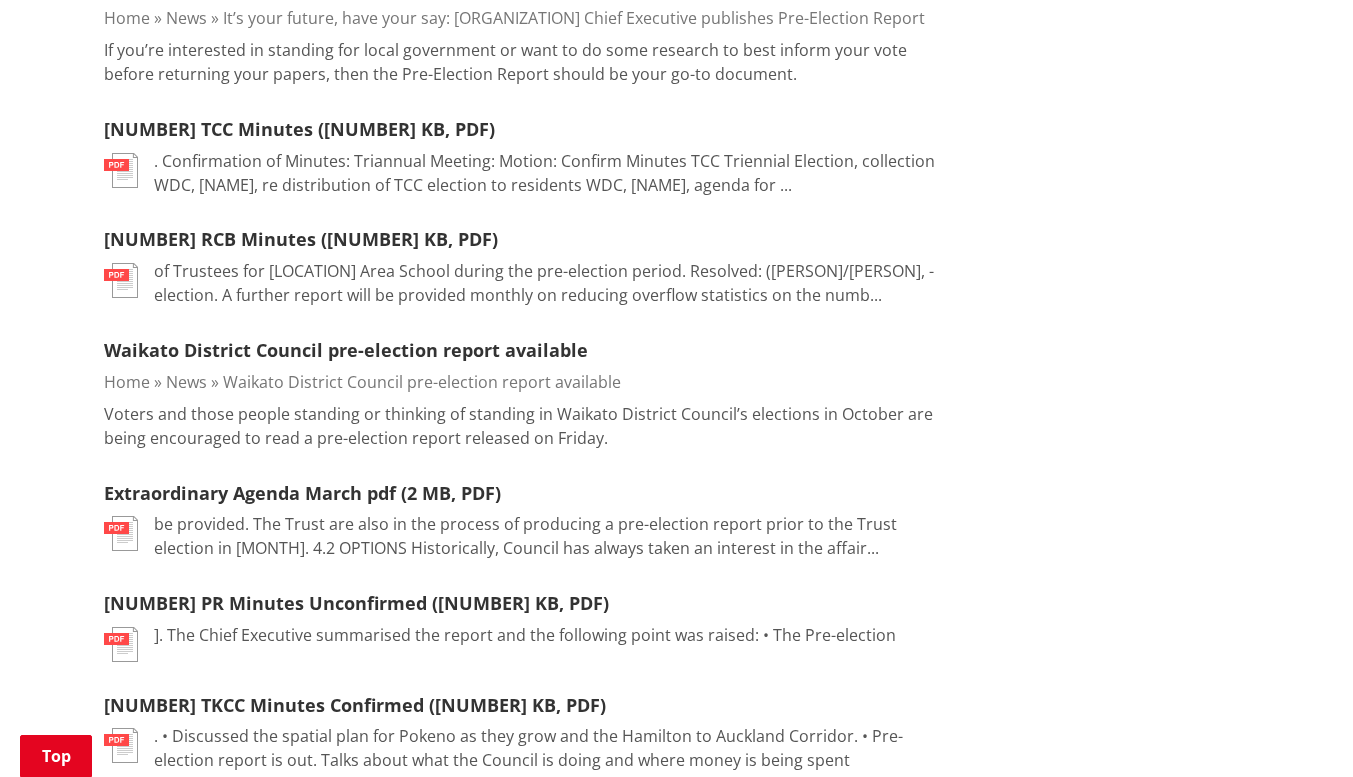 scroll, scrollTop: 1577, scrollLeft: 0, axis: vertical 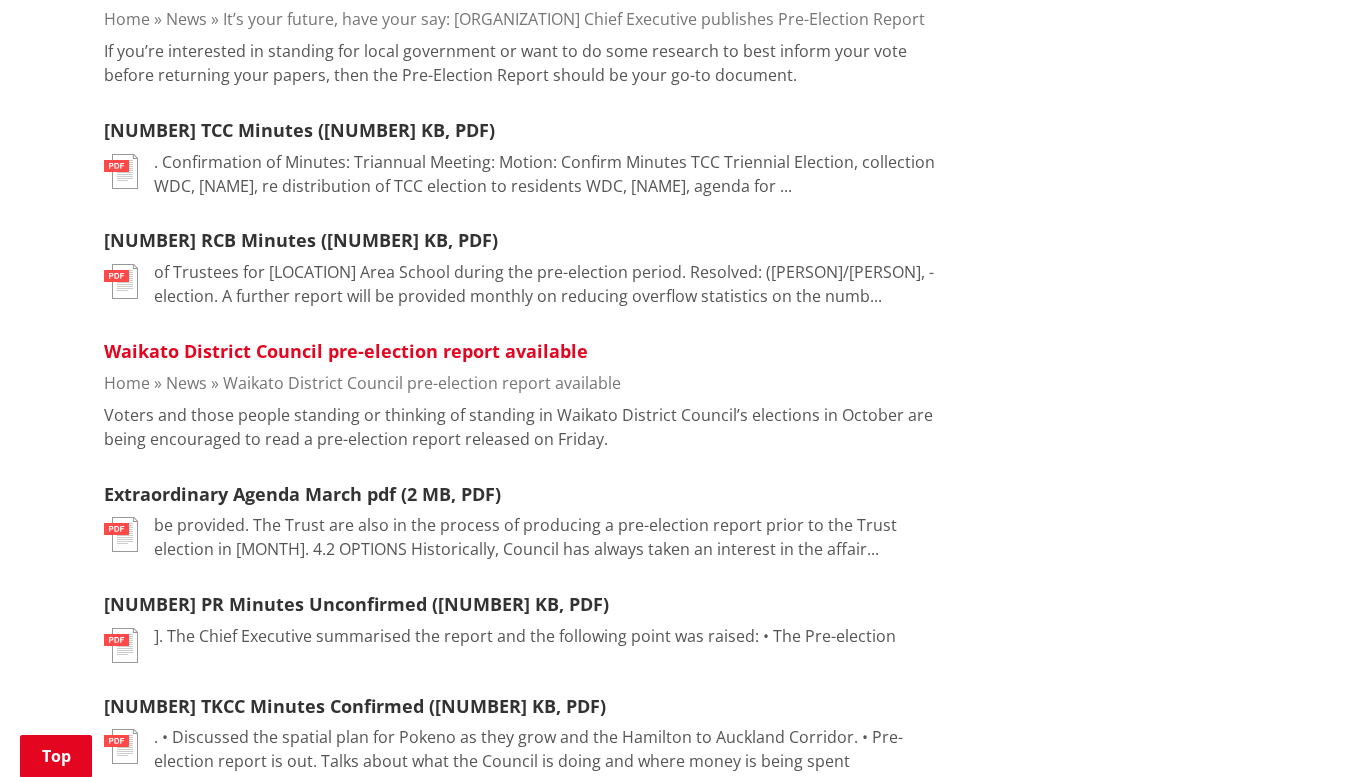 click on "Waikato District Council pre-election report available" at bounding box center (346, 351) 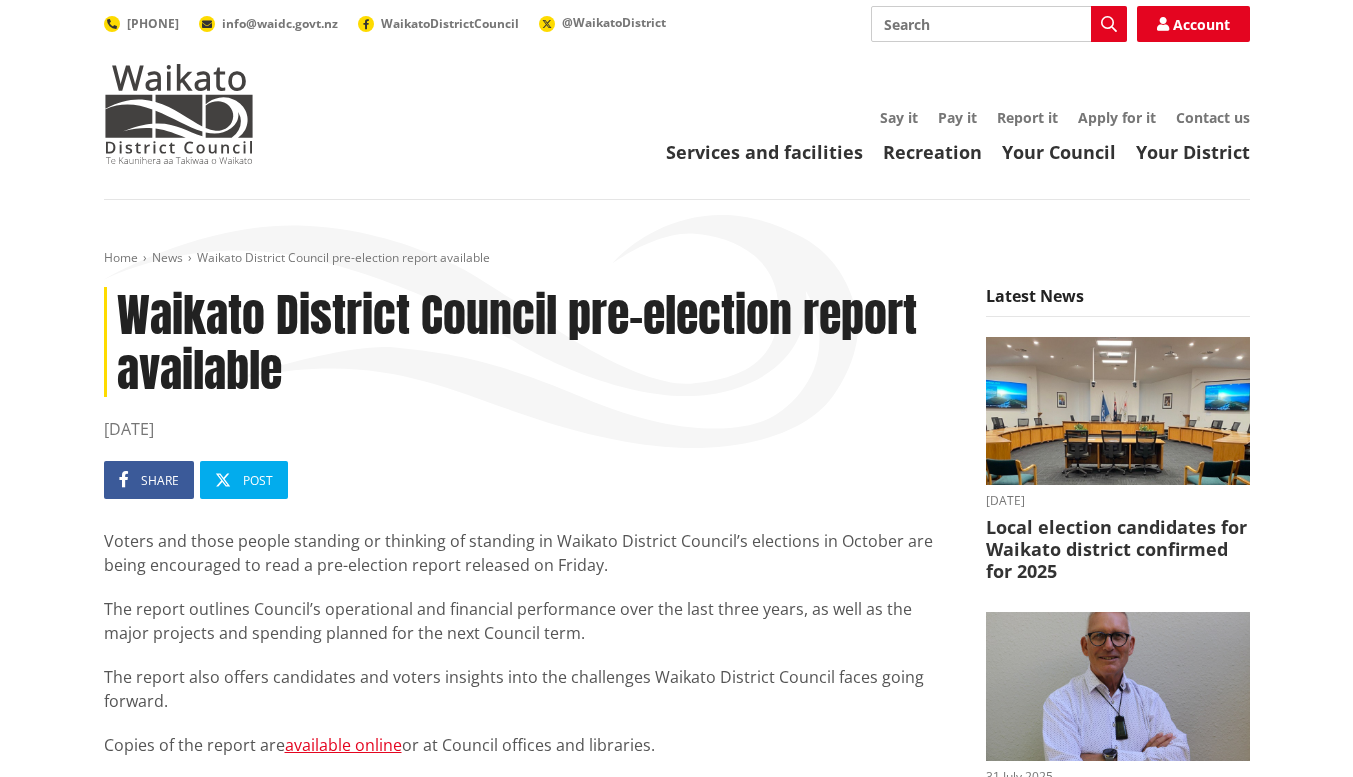 scroll, scrollTop: 0, scrollLeft: 0, axis: both 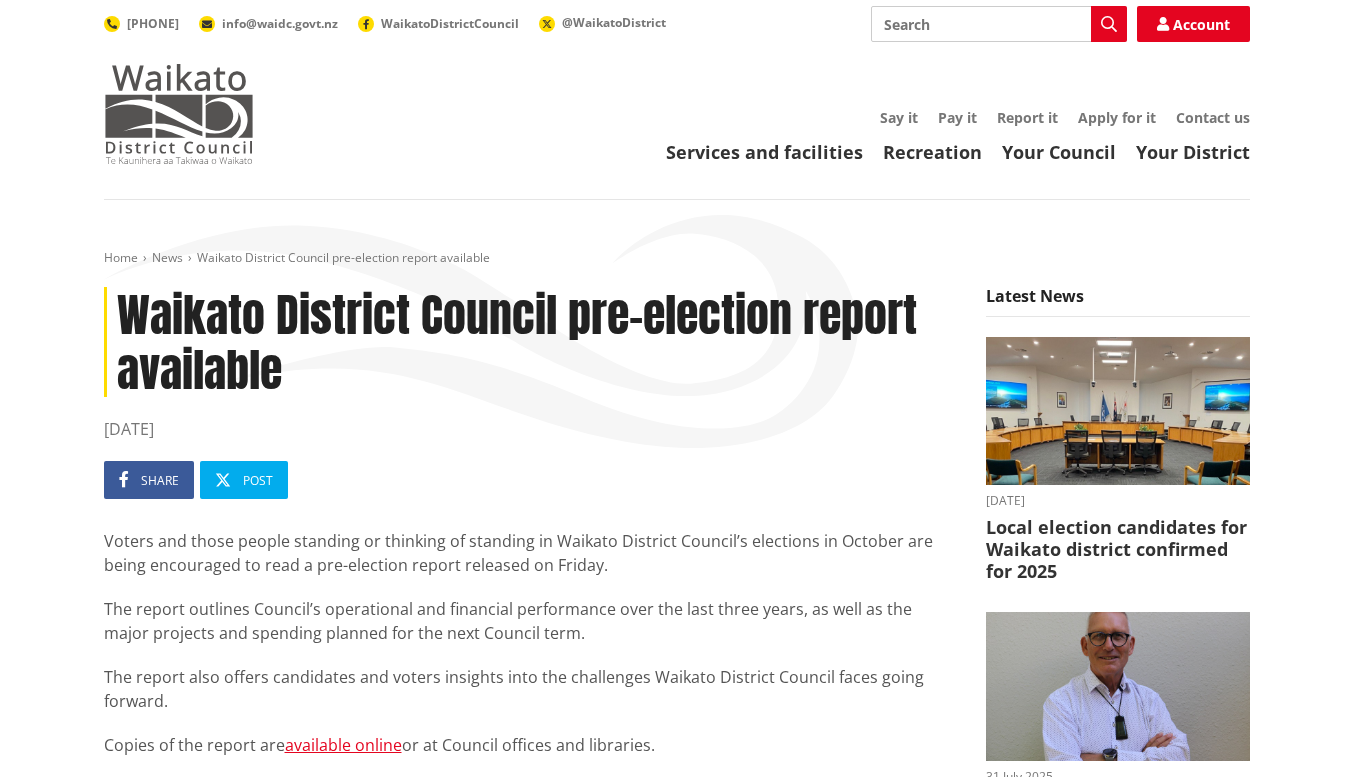 click at bounding box center [179, 114] 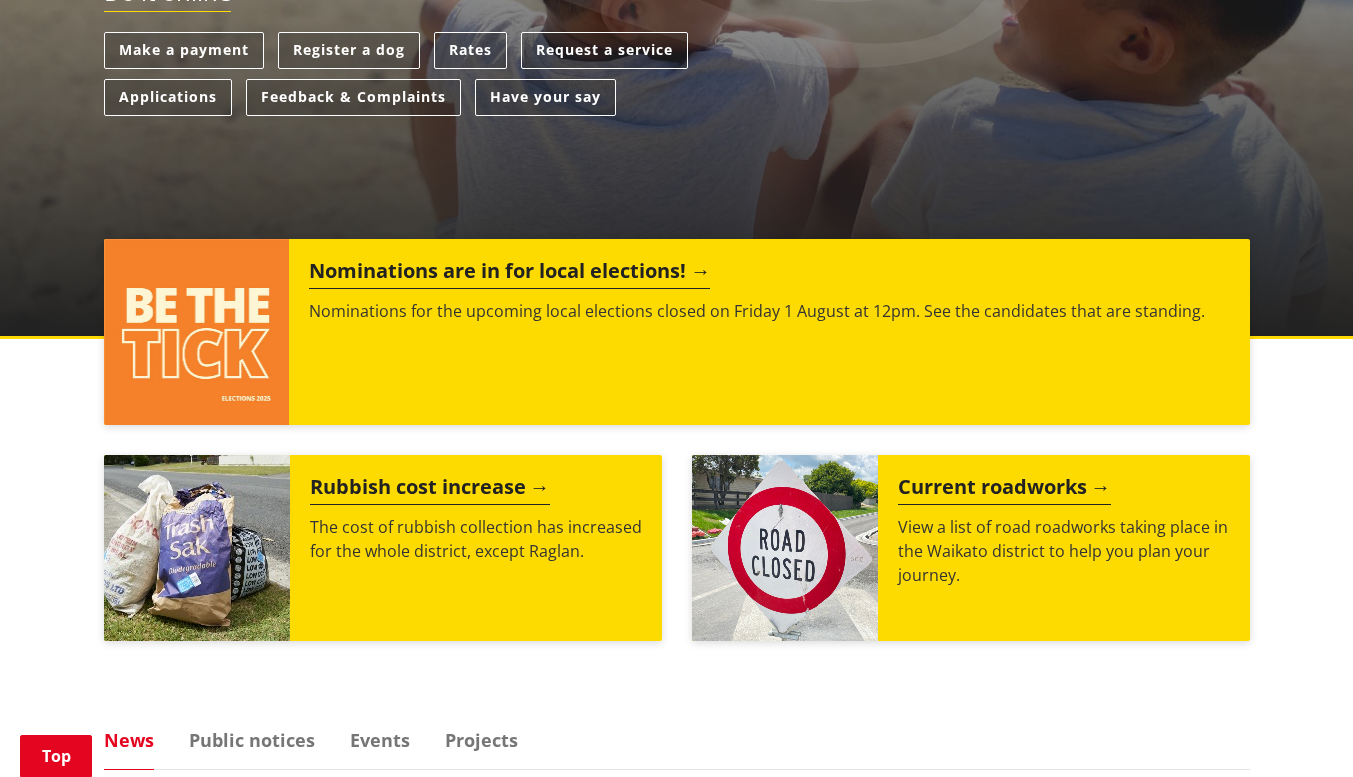 scroll, scrollTop: 604, scrollLeft: 0, axis: vertical 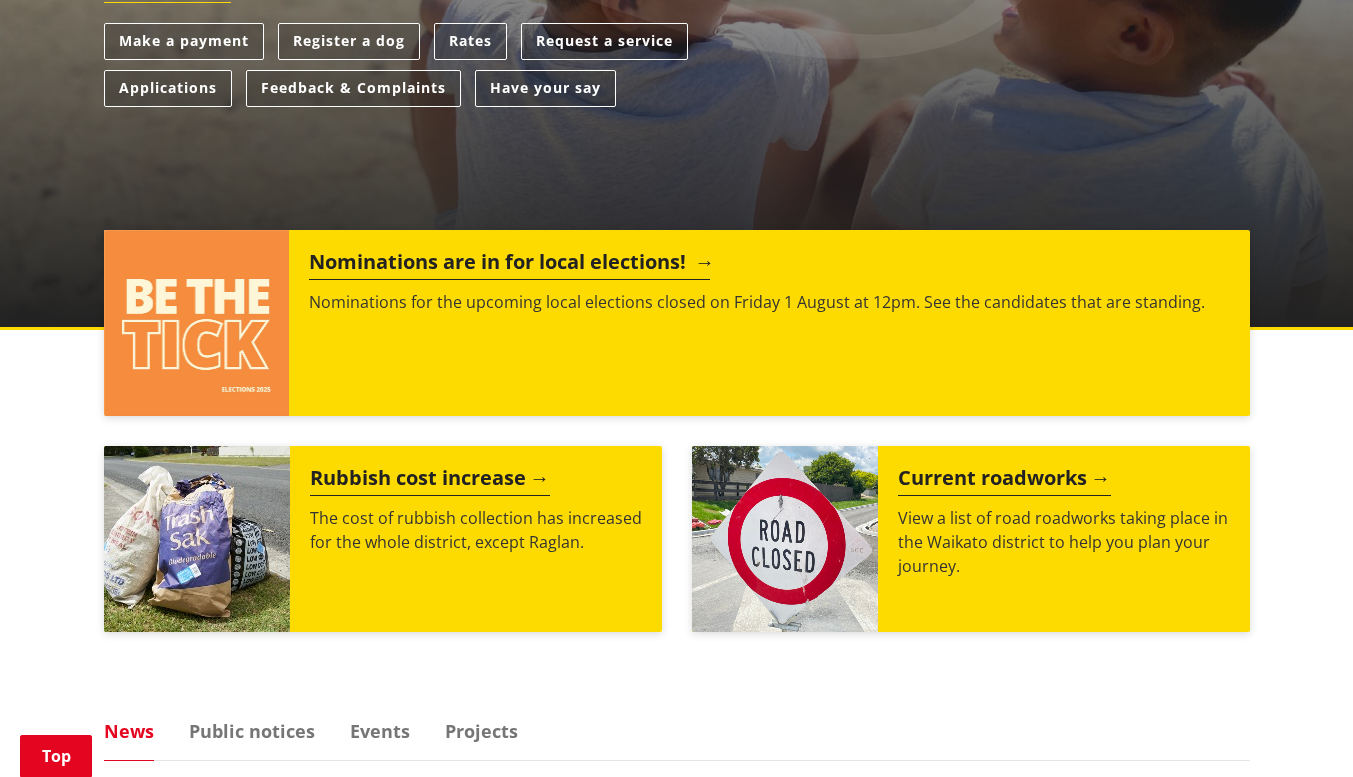 click on "Nominations are in for local elections!" at bounding box center [509, 265] 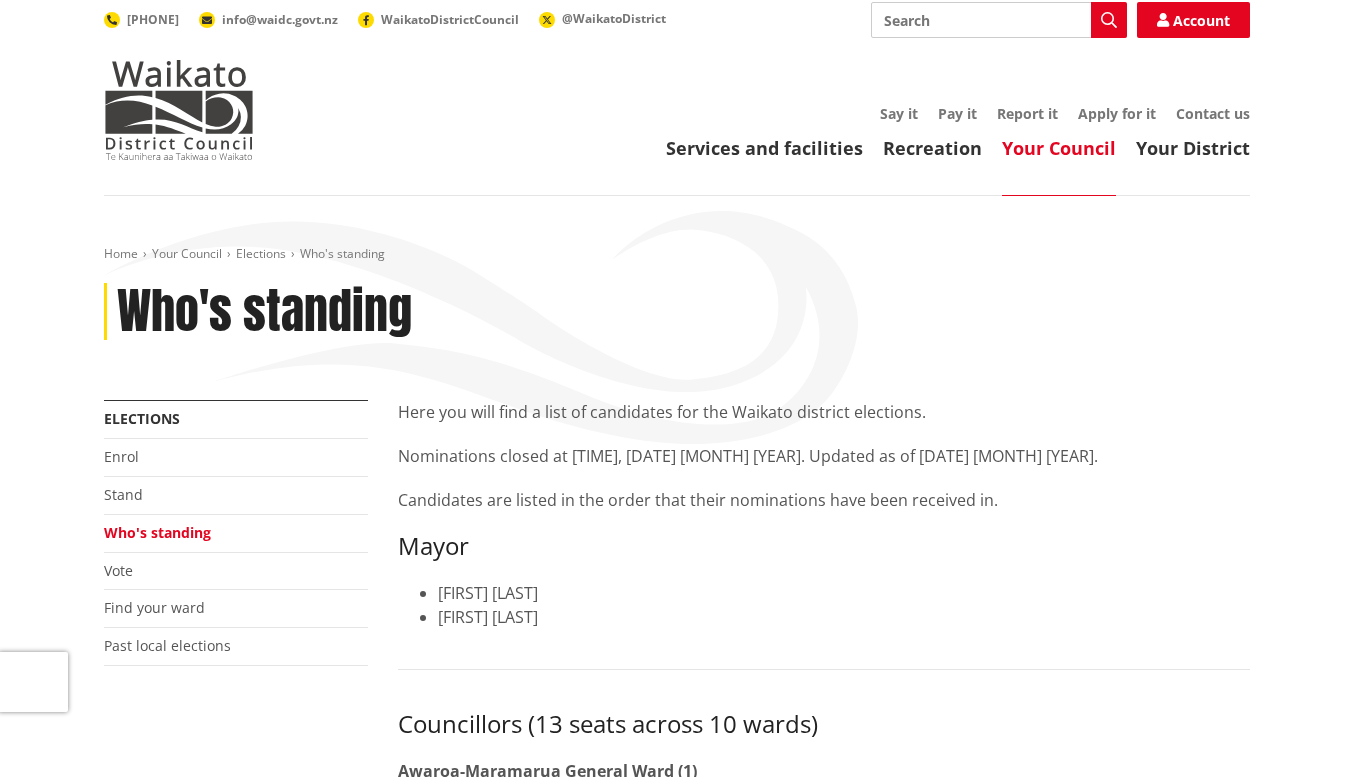 scroll, scrollTop: 0, scrollLeft: 0, axis: both 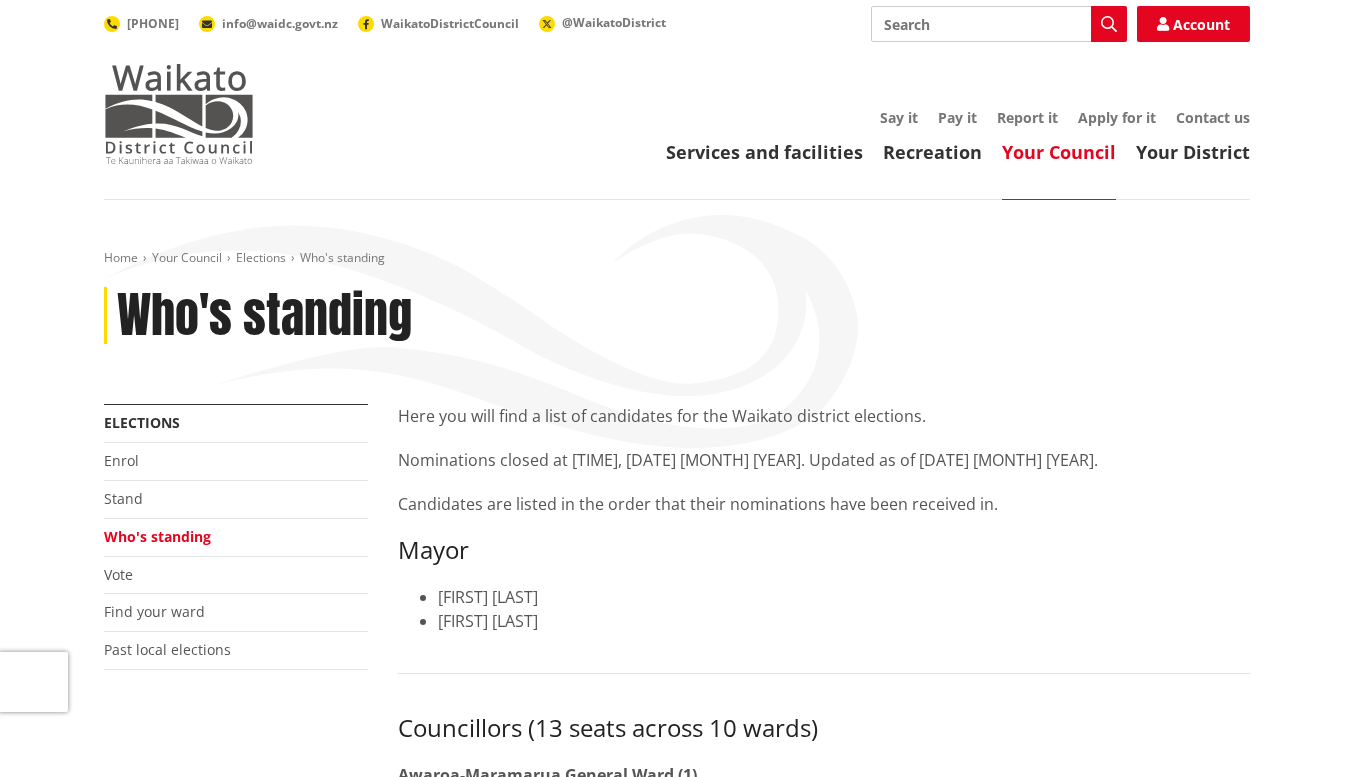 click at bounding box center [179, 114] 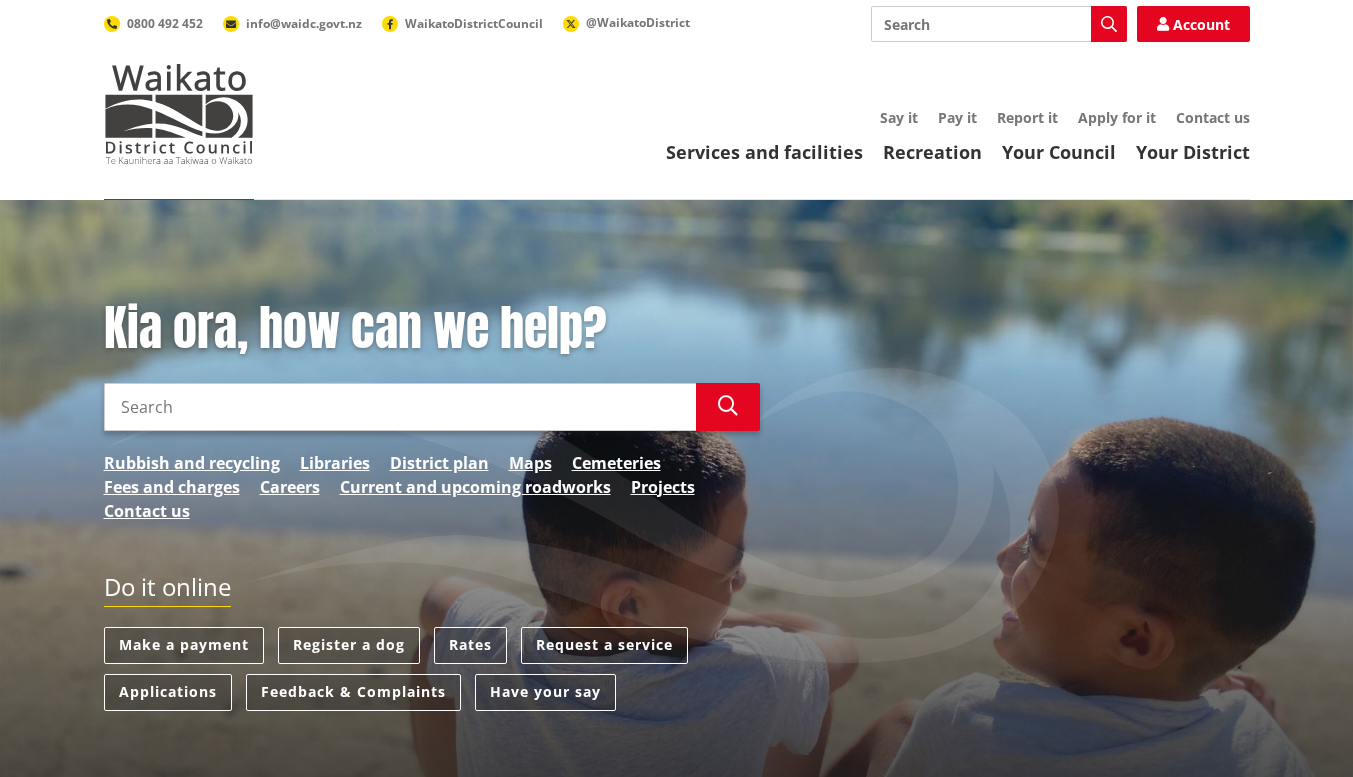 scroll, scrollTop: 0, scrollLeft: 0, axis: both 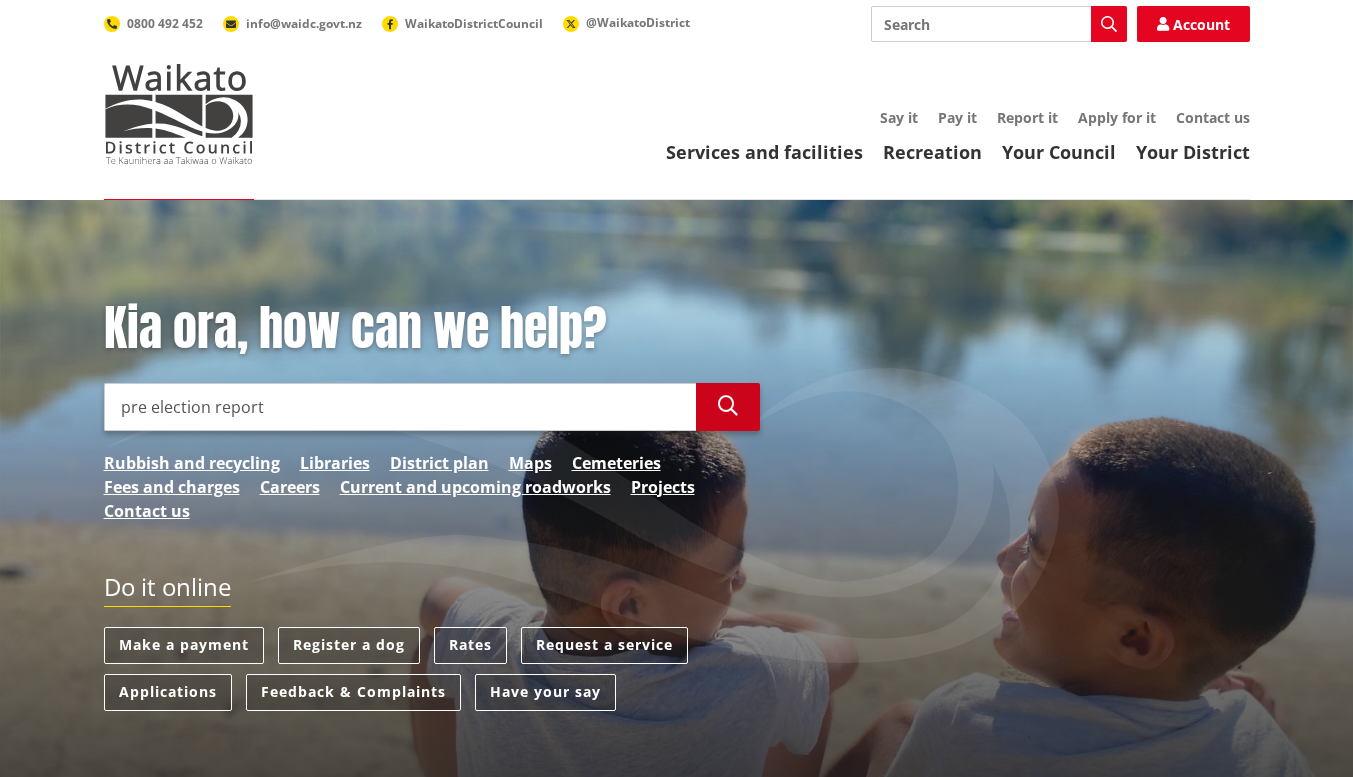 type on "pre election report" 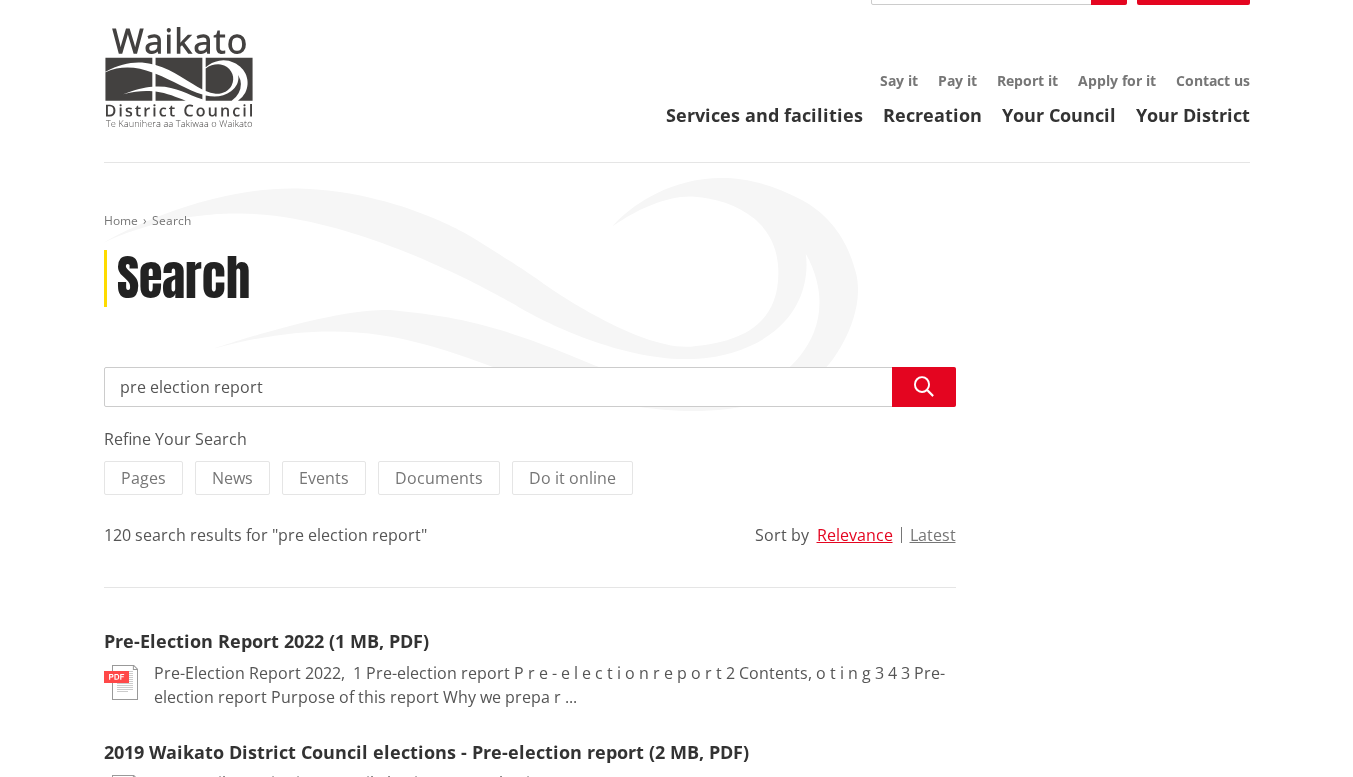 scroll, scrollTop: 36, scrollLeft: 0, axis: vertical 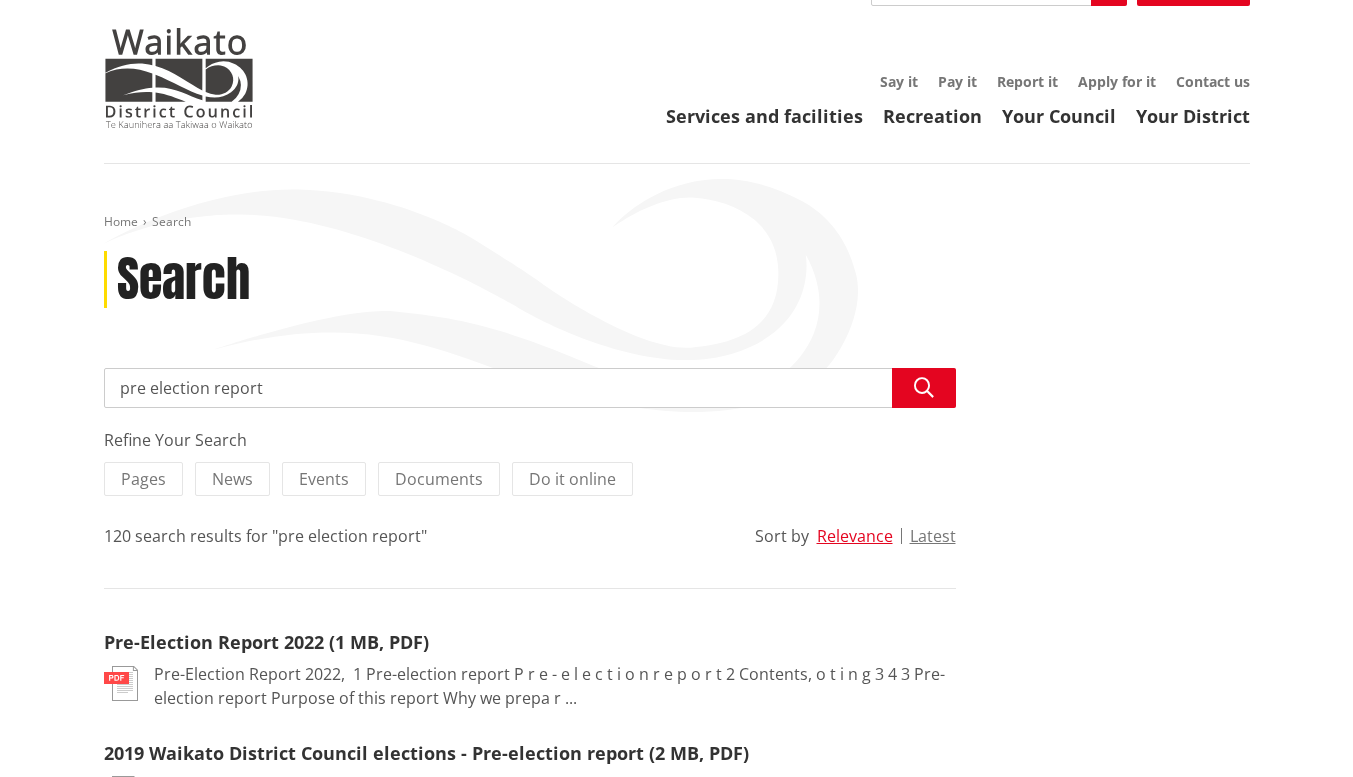 click on "pre election report" at bounding box center (530, 388) 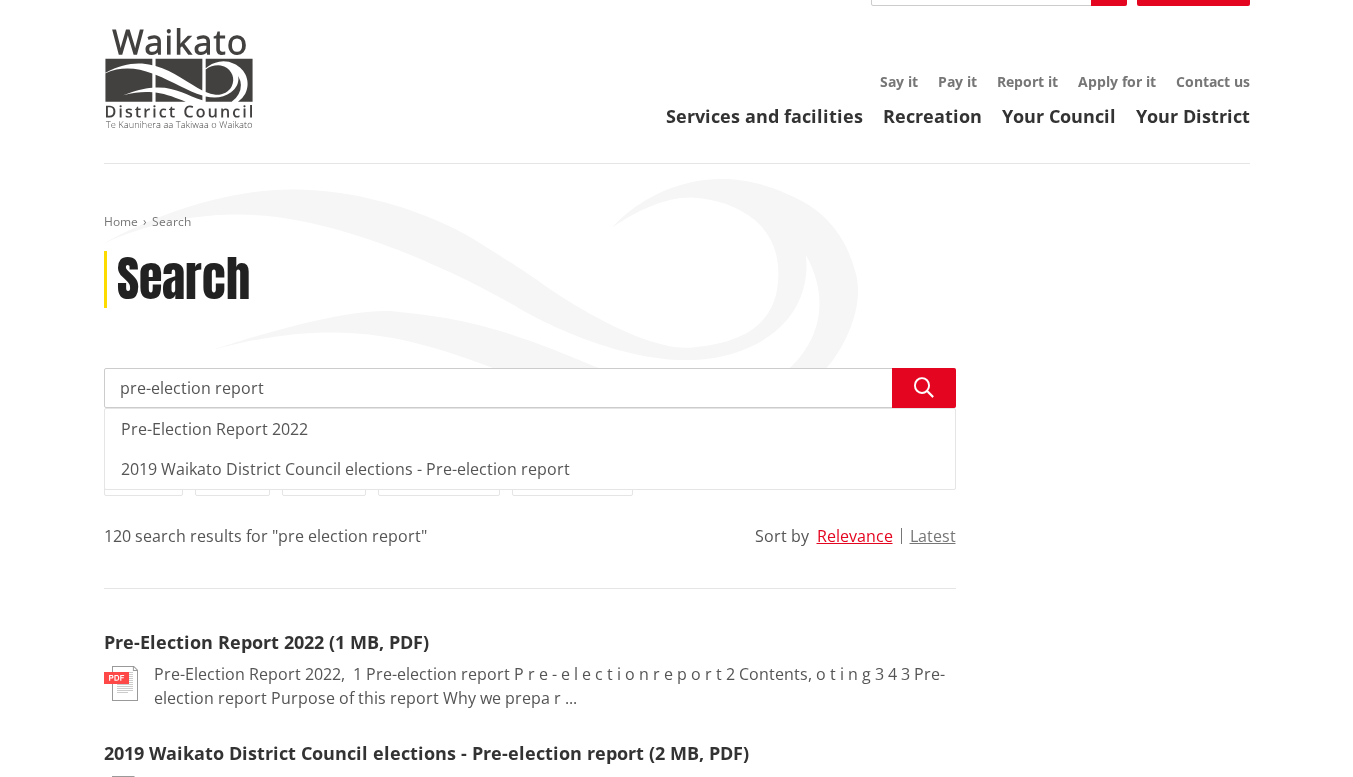 click on "pre-election report" at bounding box center [530, 388] 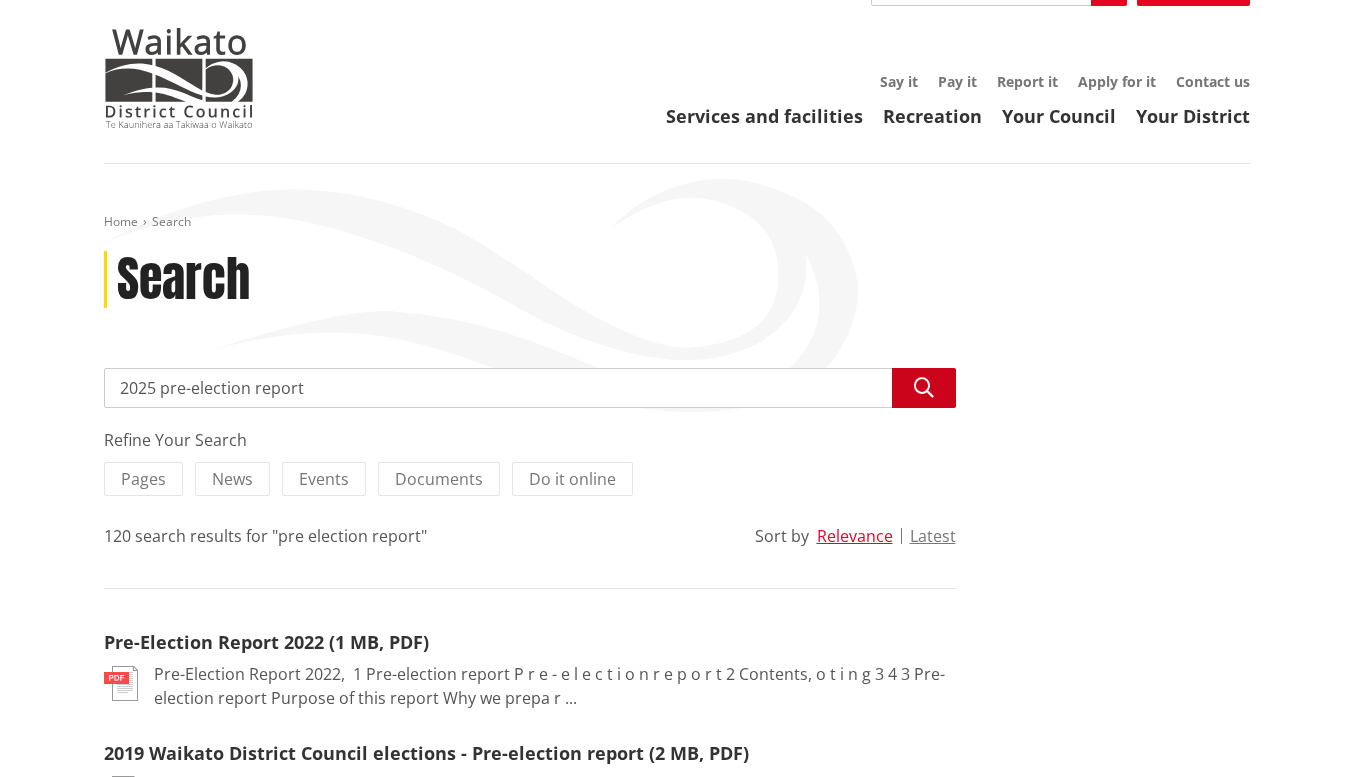 type on "2025 pre-election report" 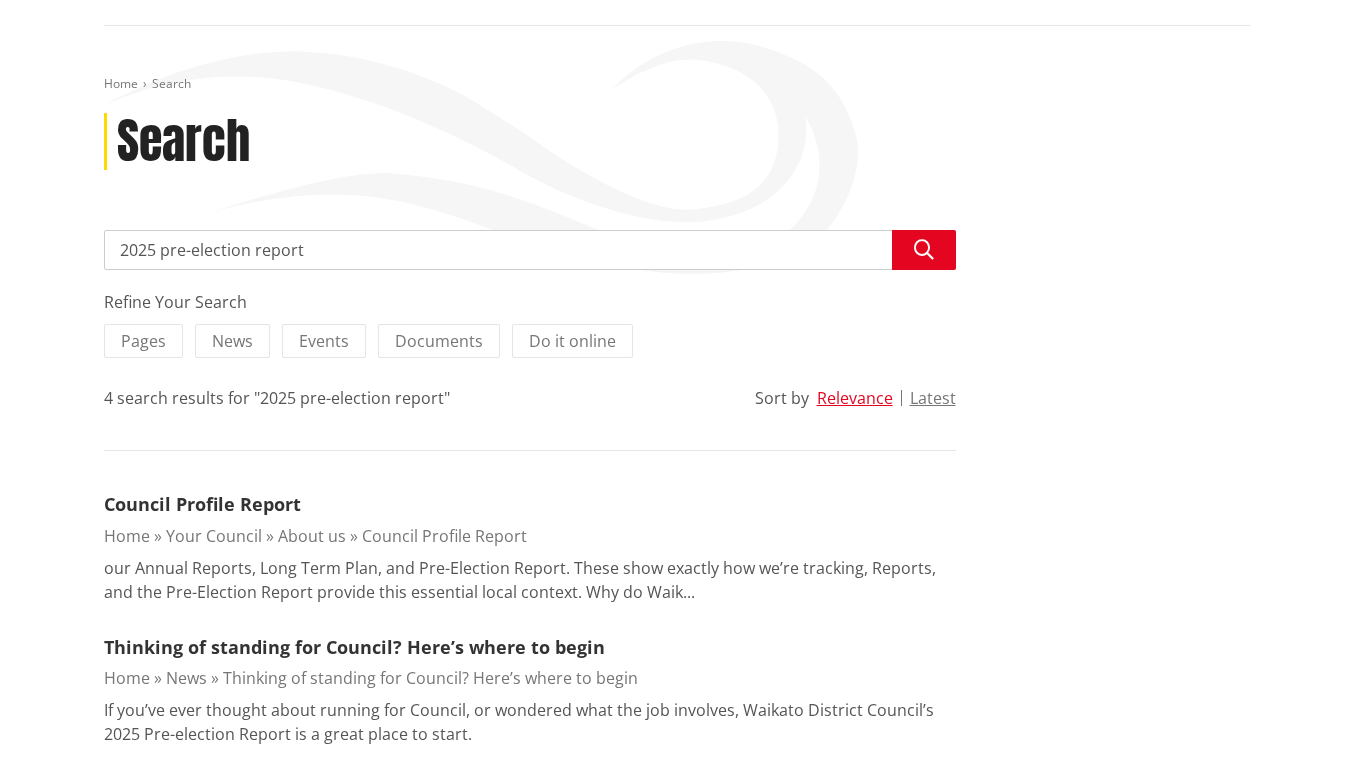 scroll, scrollTop: 182, scrollLeft: 0, axis: vertical 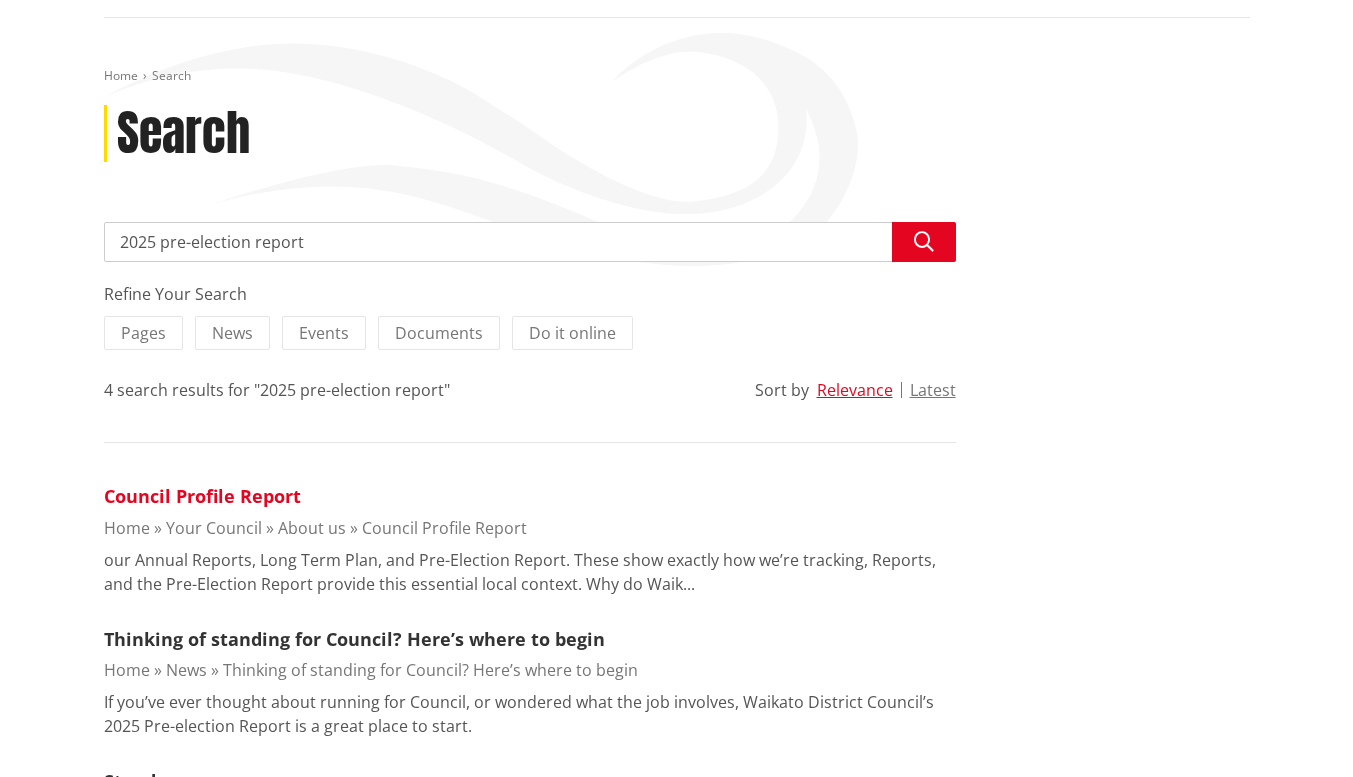 click on "Council Profile Report" at bounding box center [202, 496] 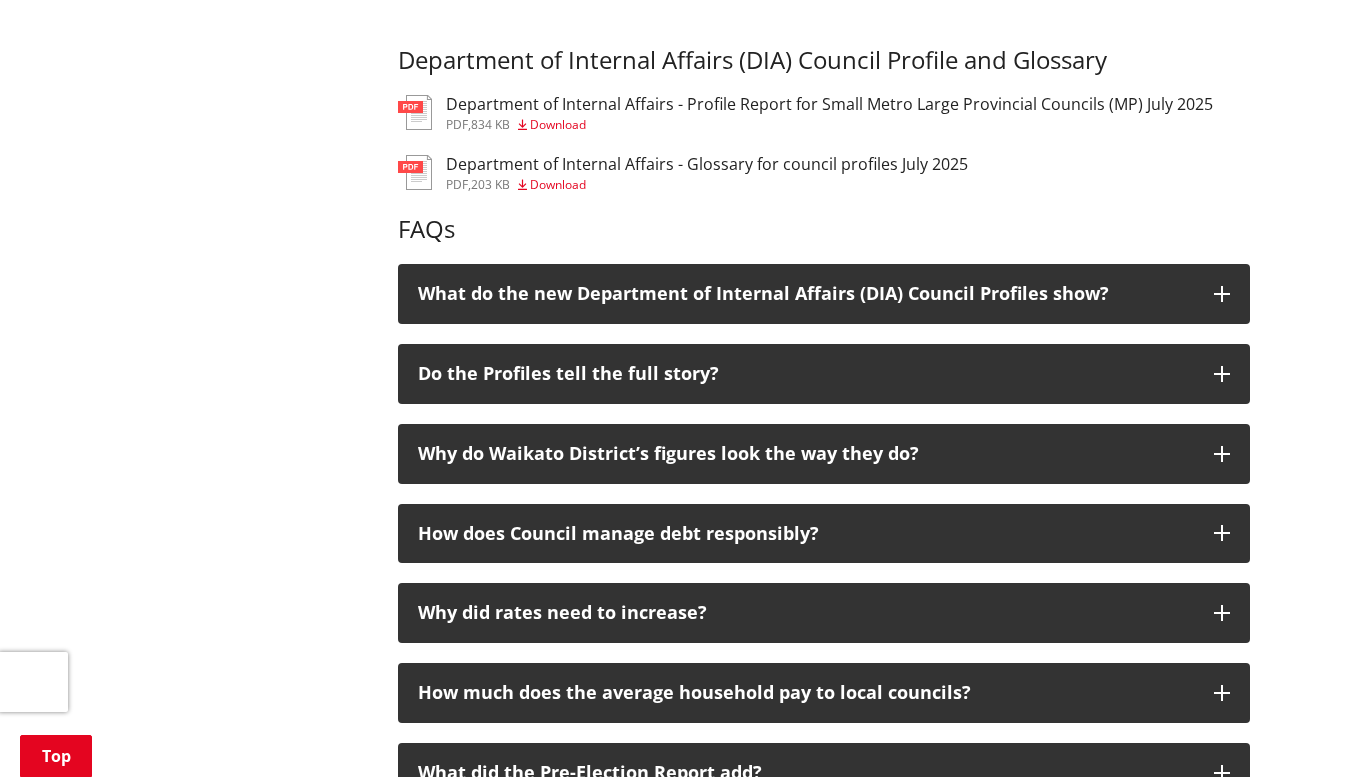 scroll, scrollTop: 1166, scrollLeft: 0, axis: vertical 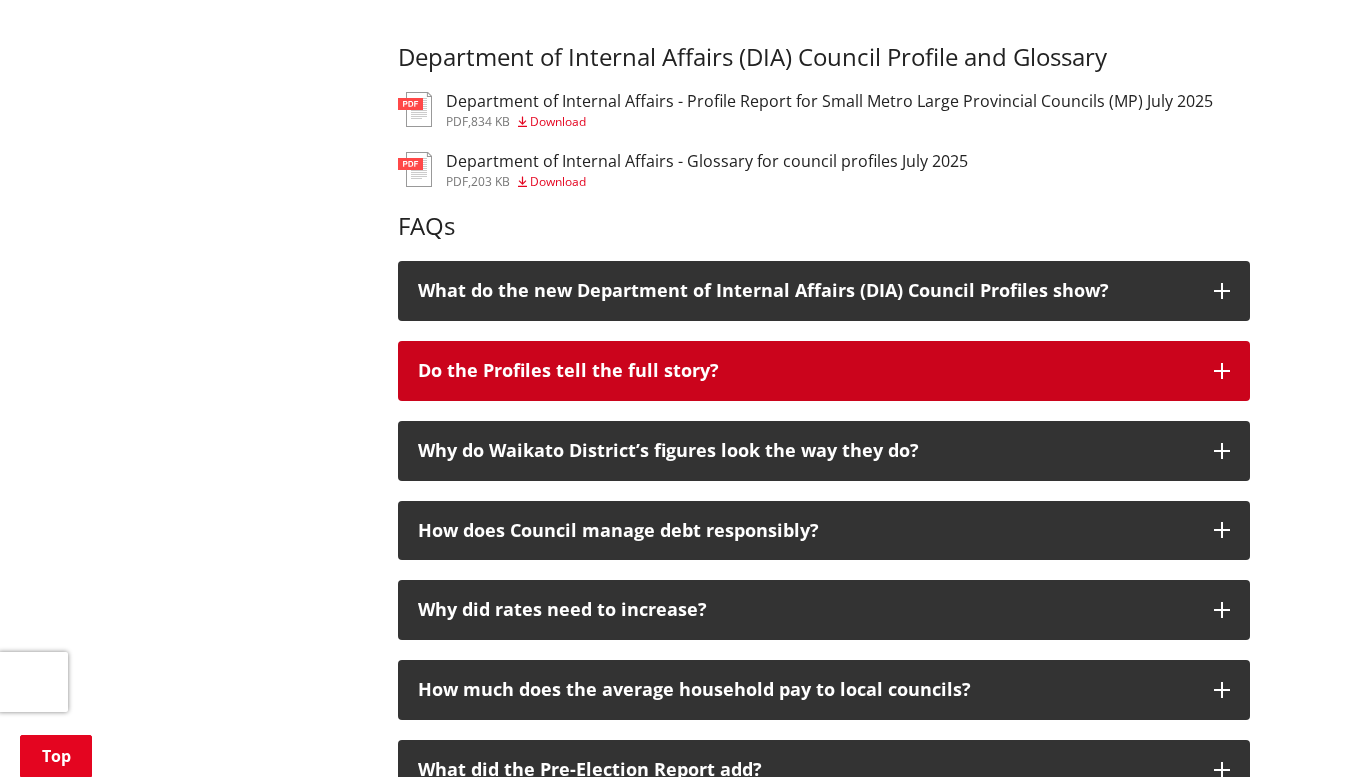 click at bounding box center [1222, 371] 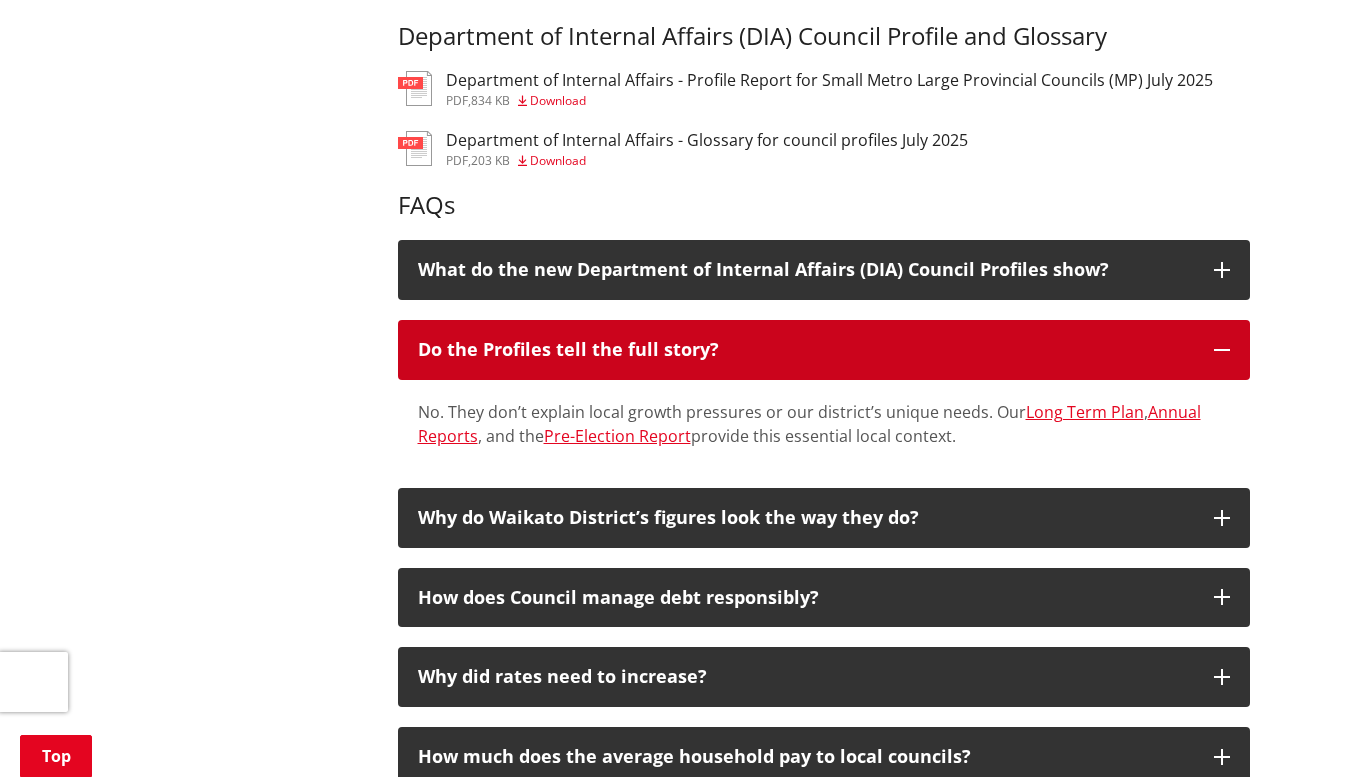 scroll, scrollTop: 1198, scrollLeft: 0, axis: vertical 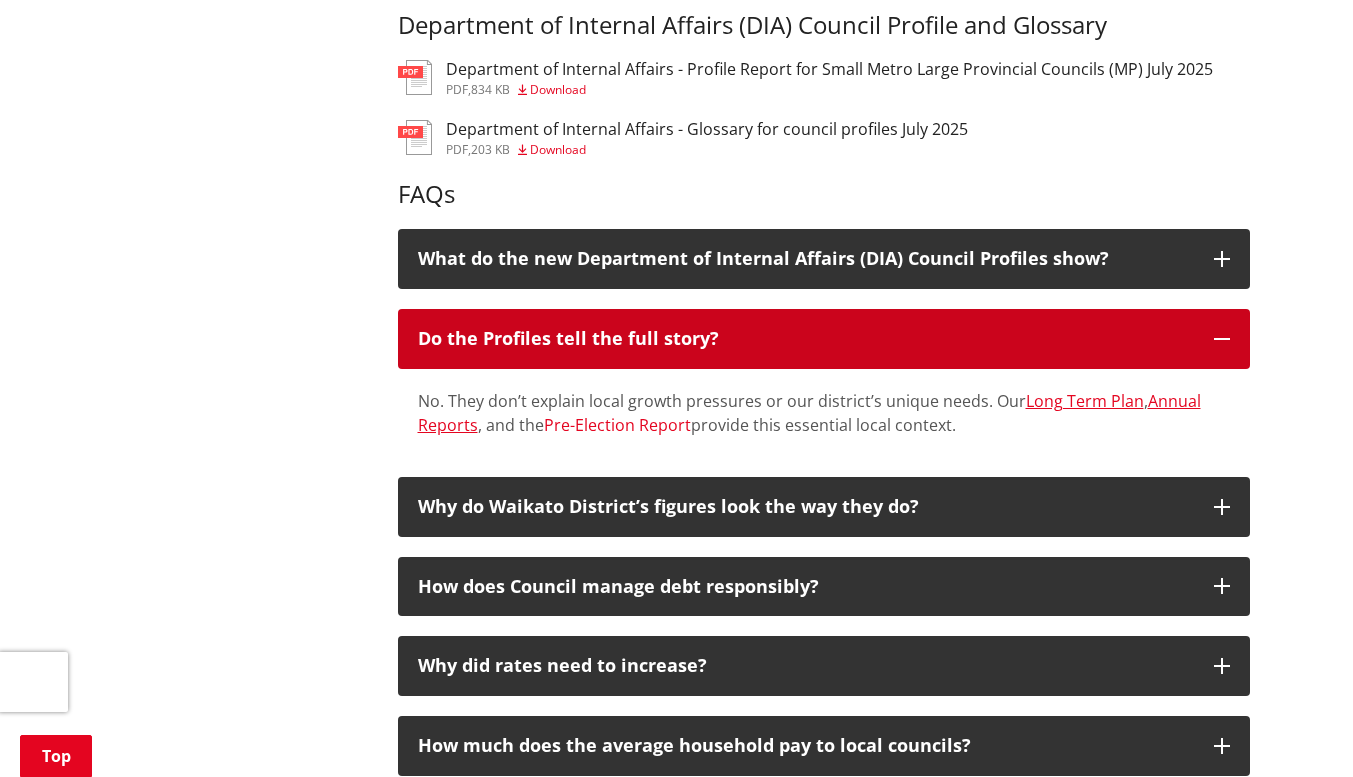 click on "Pre-Election Report" at bounding box center (617, 425) 